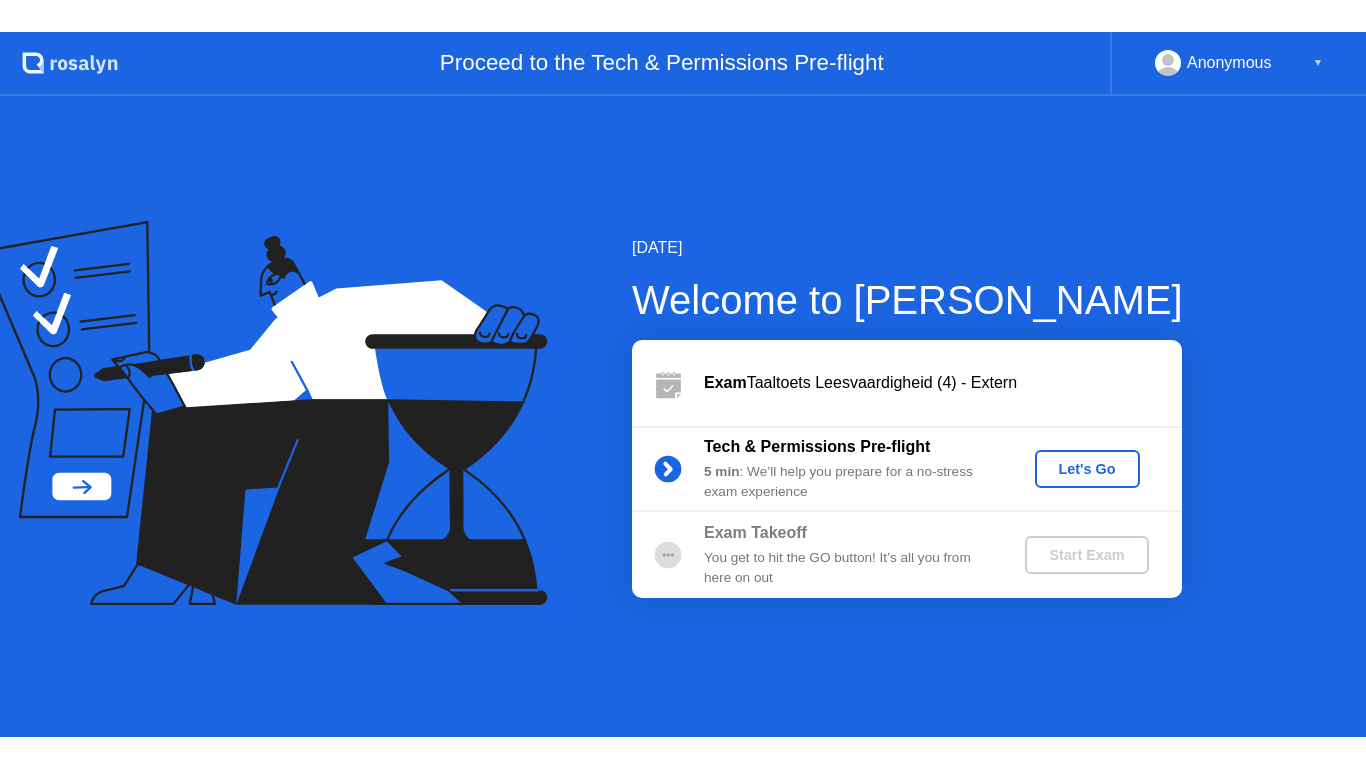 scroll, scrollTop: 0, scrollLeft: 0, axis: both 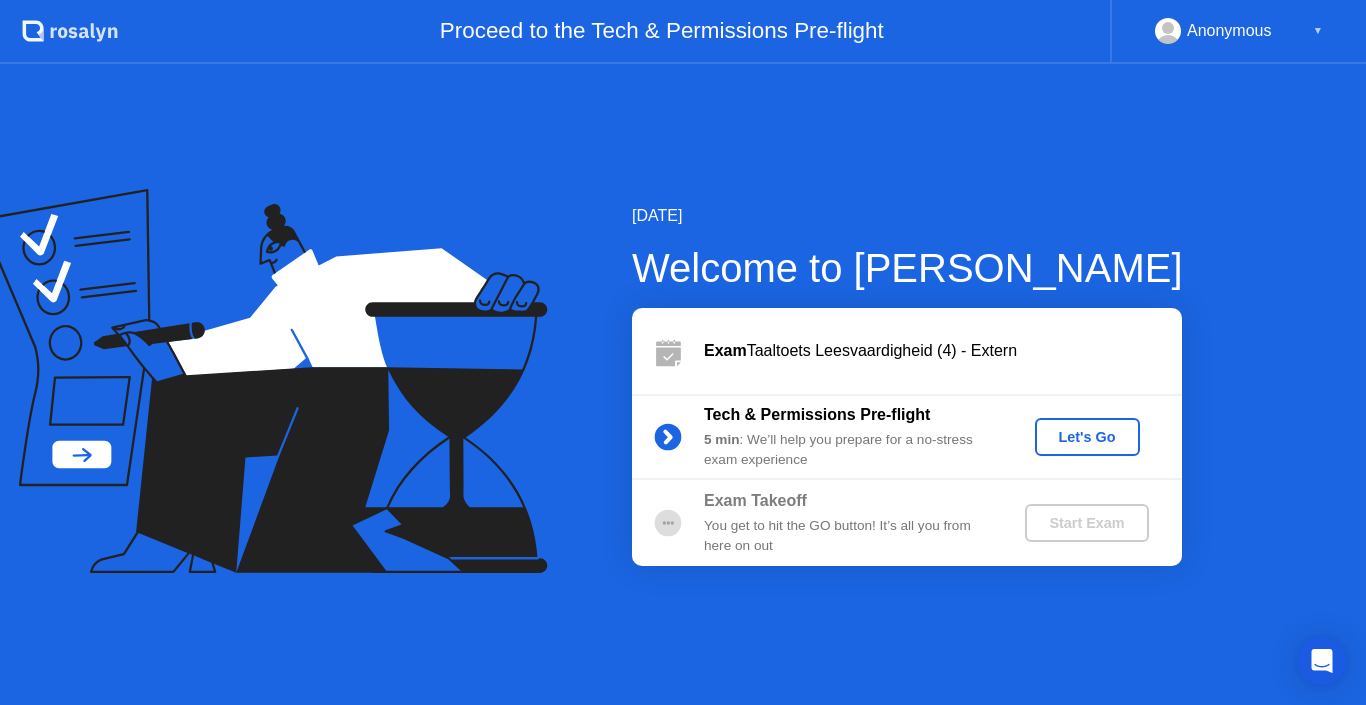 click on "Let's Go" 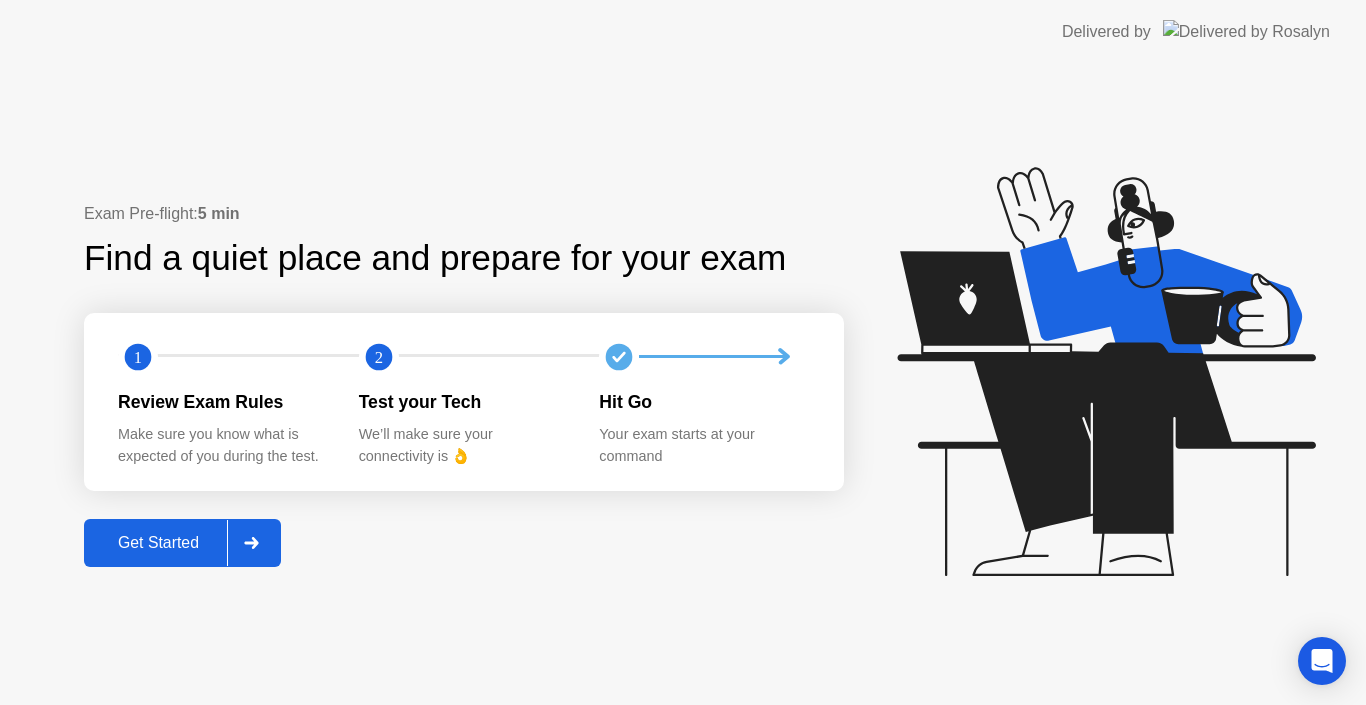 click on "Get Started" 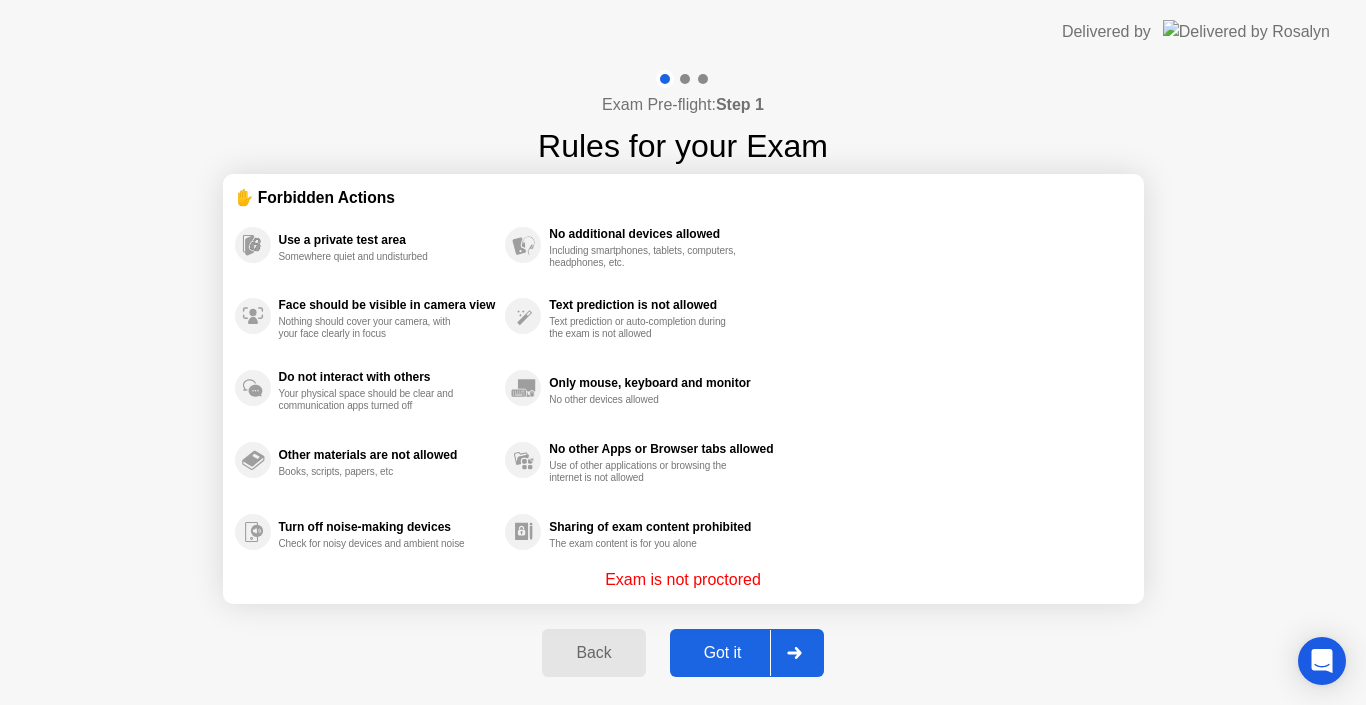 click on "Got it" 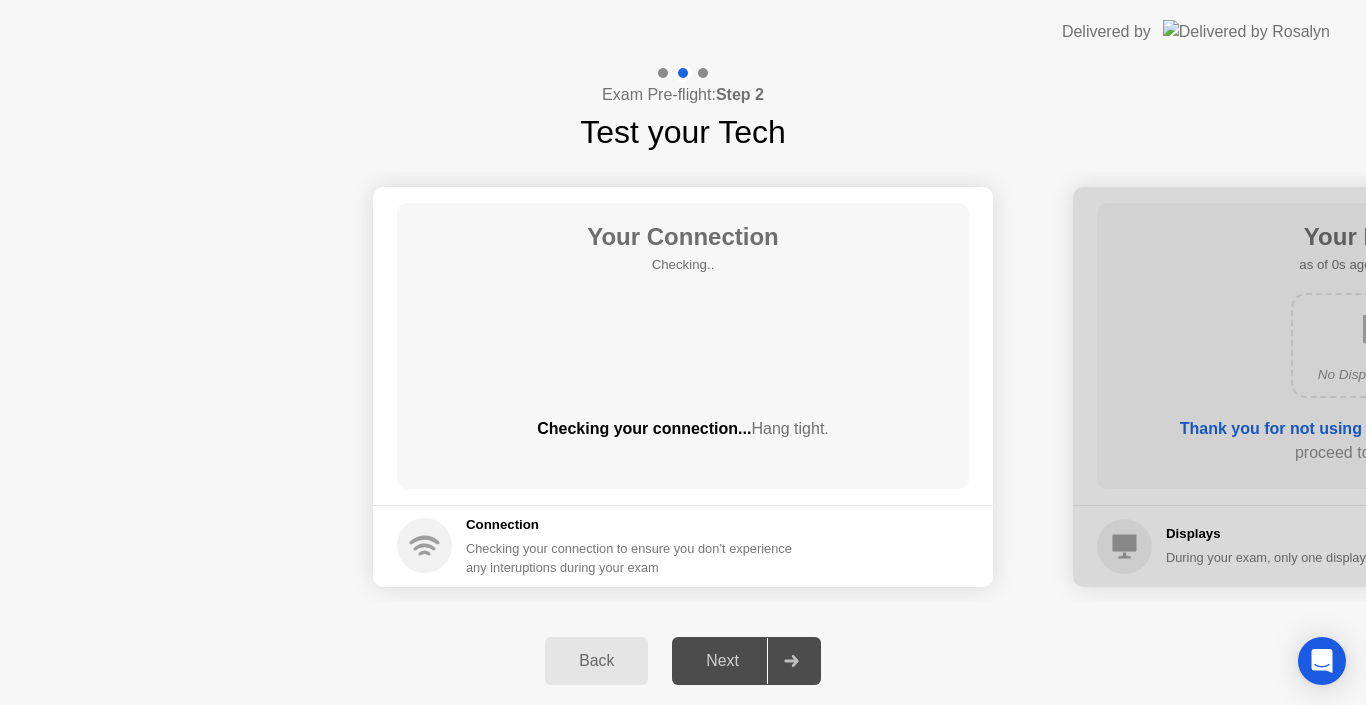 click on "Next" 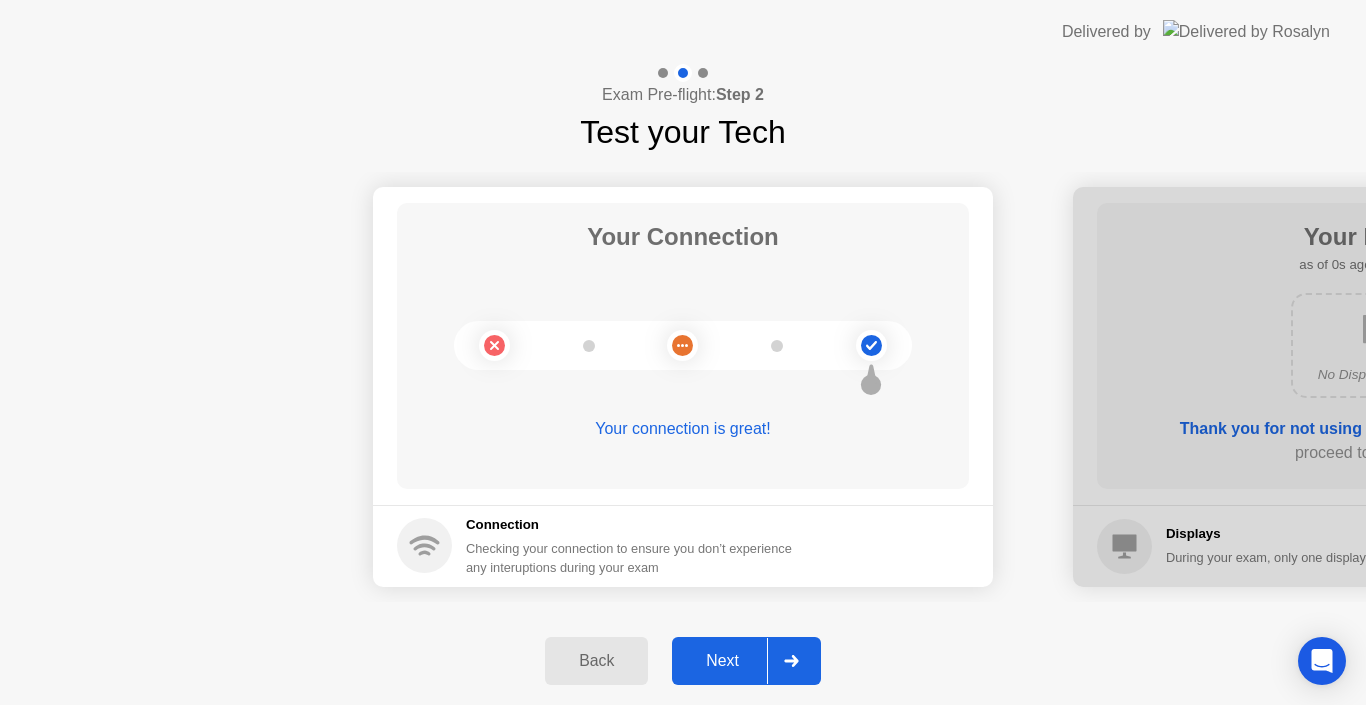 click on "Next" 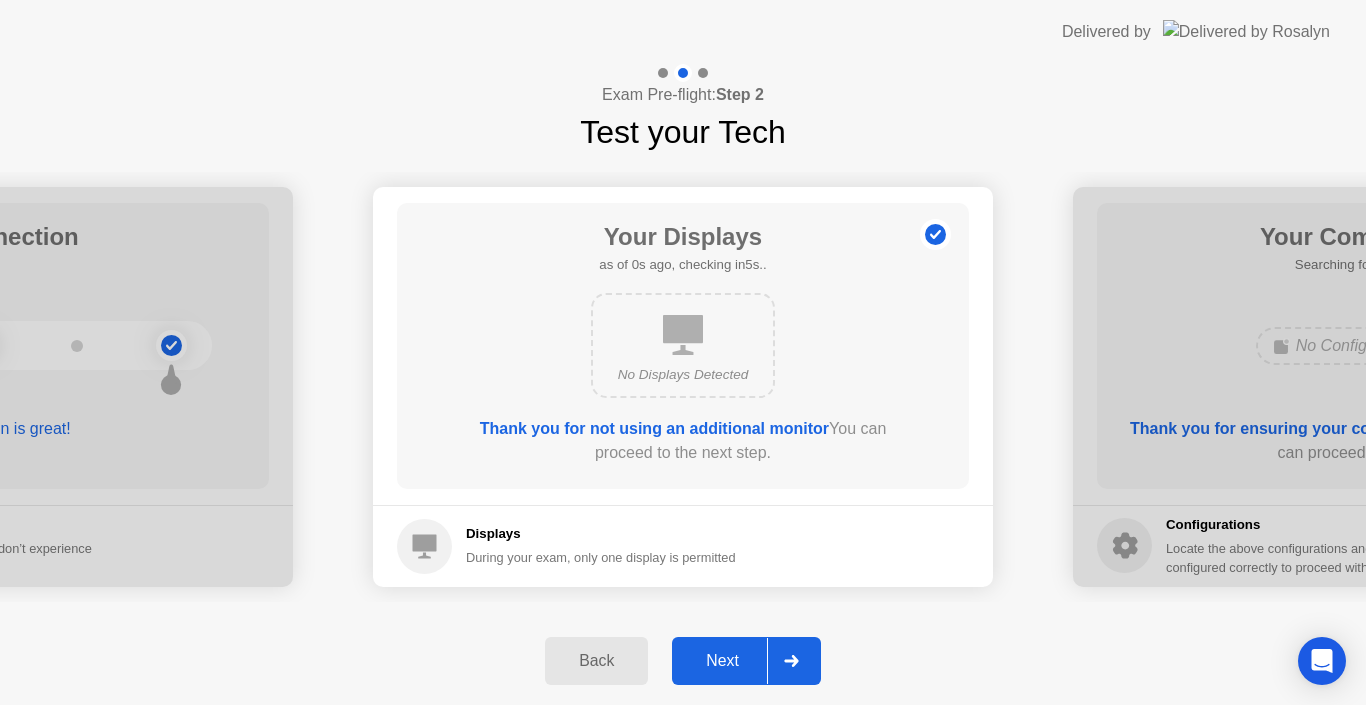click on "Next" 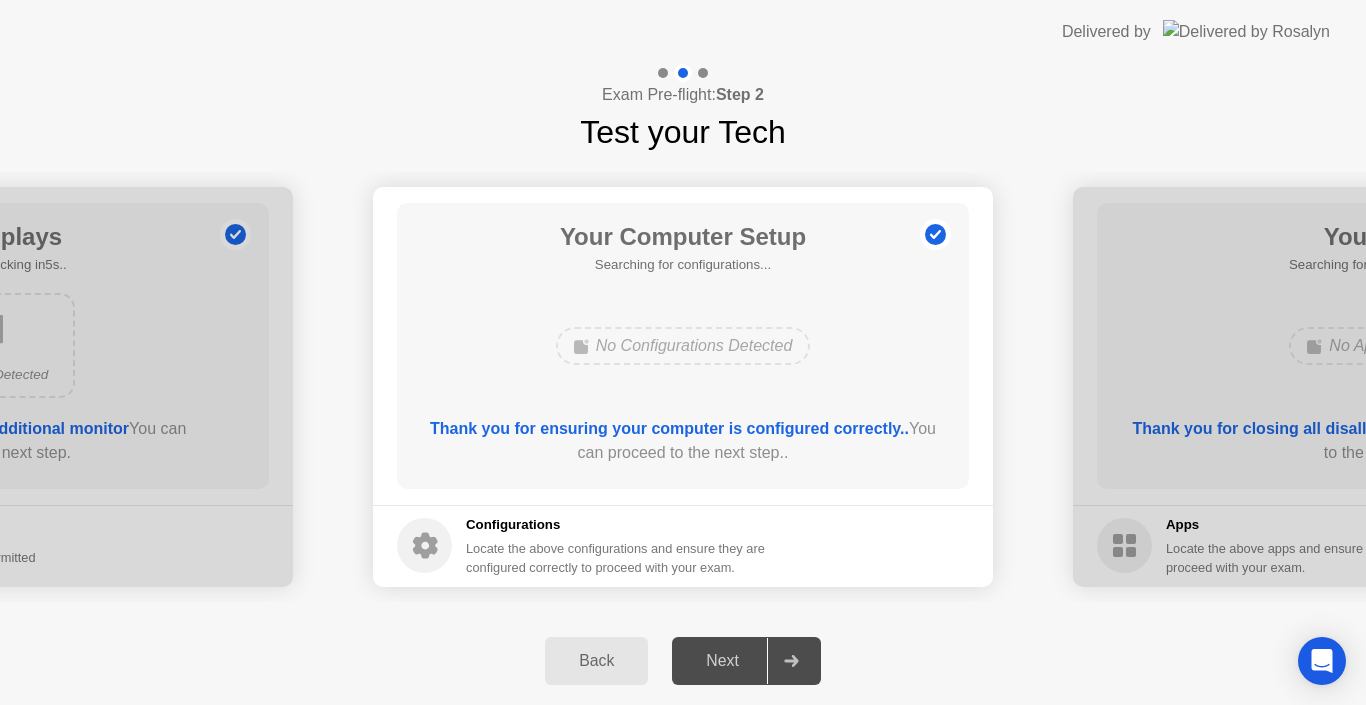click on "Next" 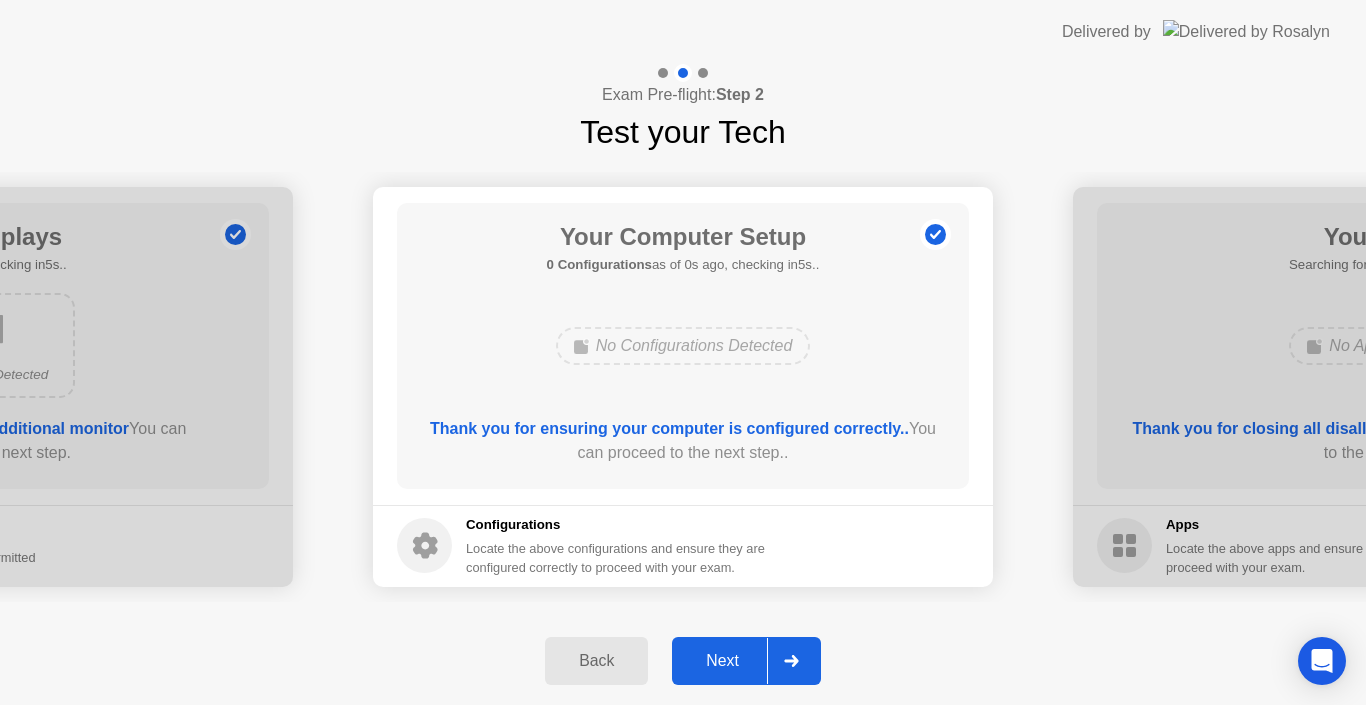 click 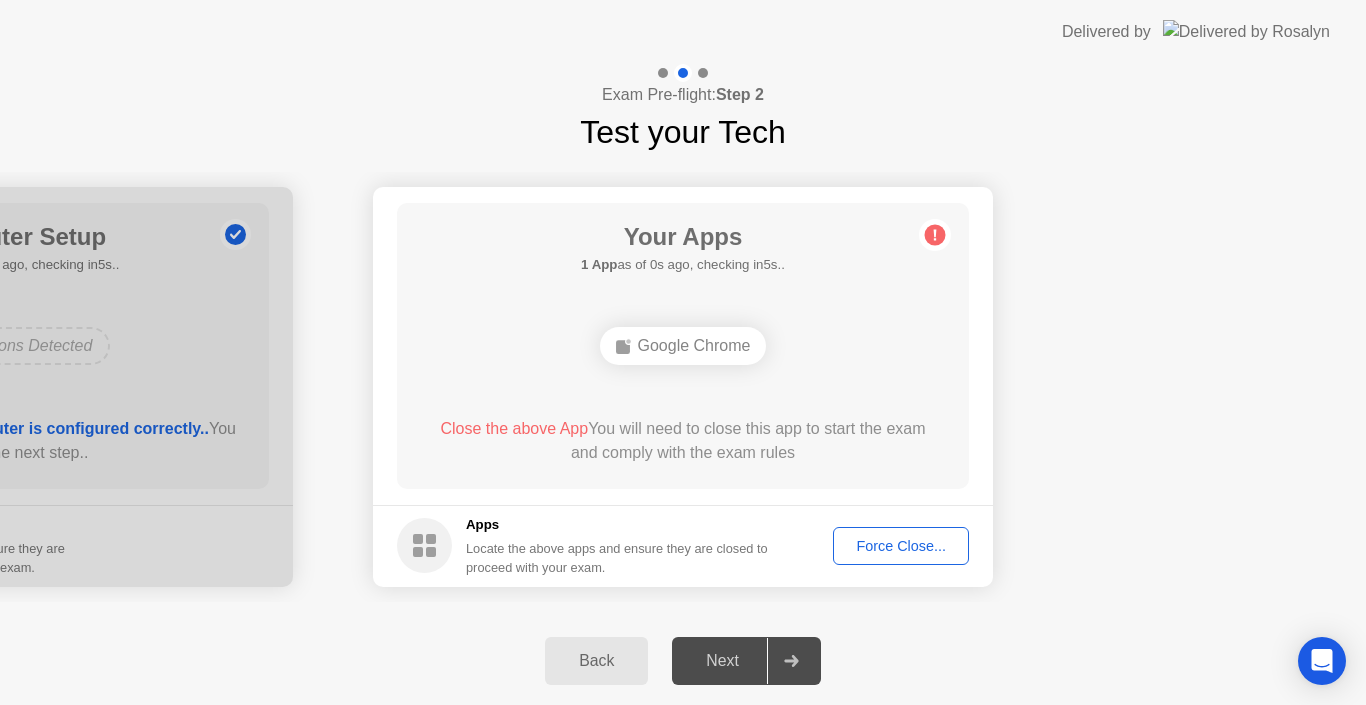 click on "Force Close..." 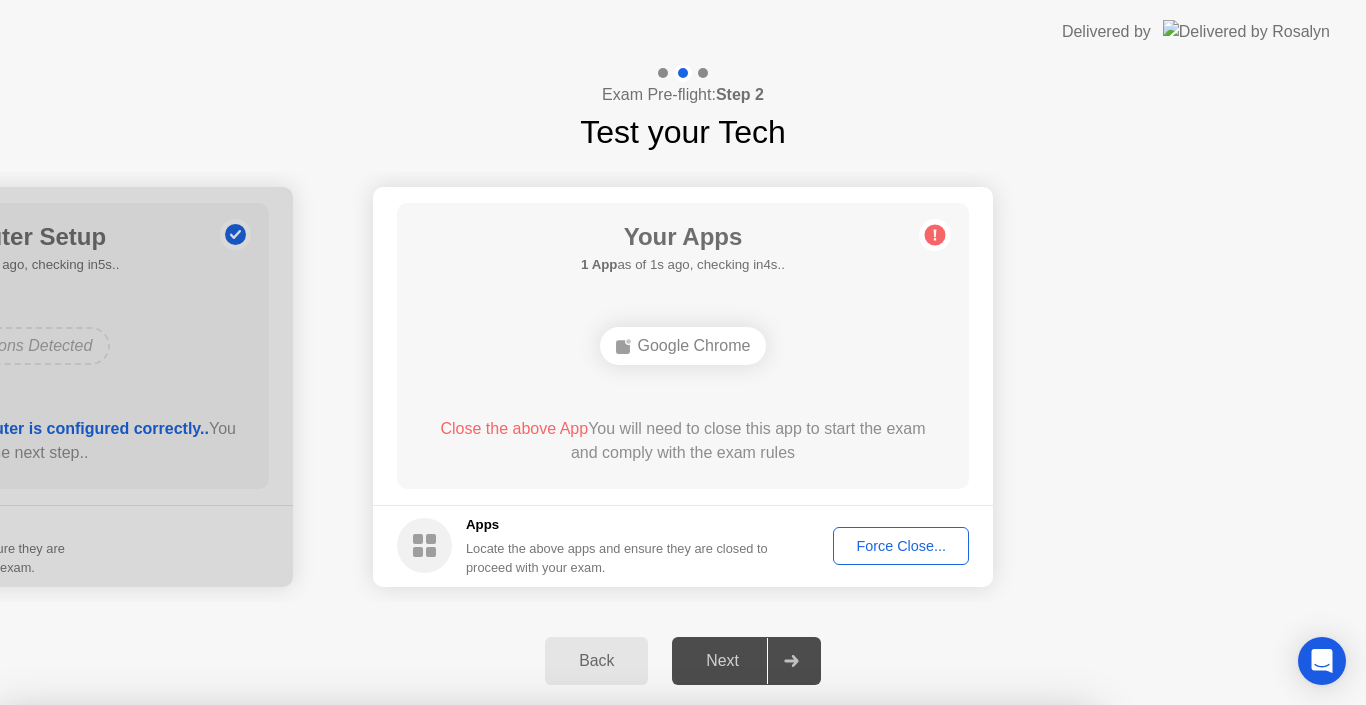 click on "Confirm" at bounding box center (613, 981) 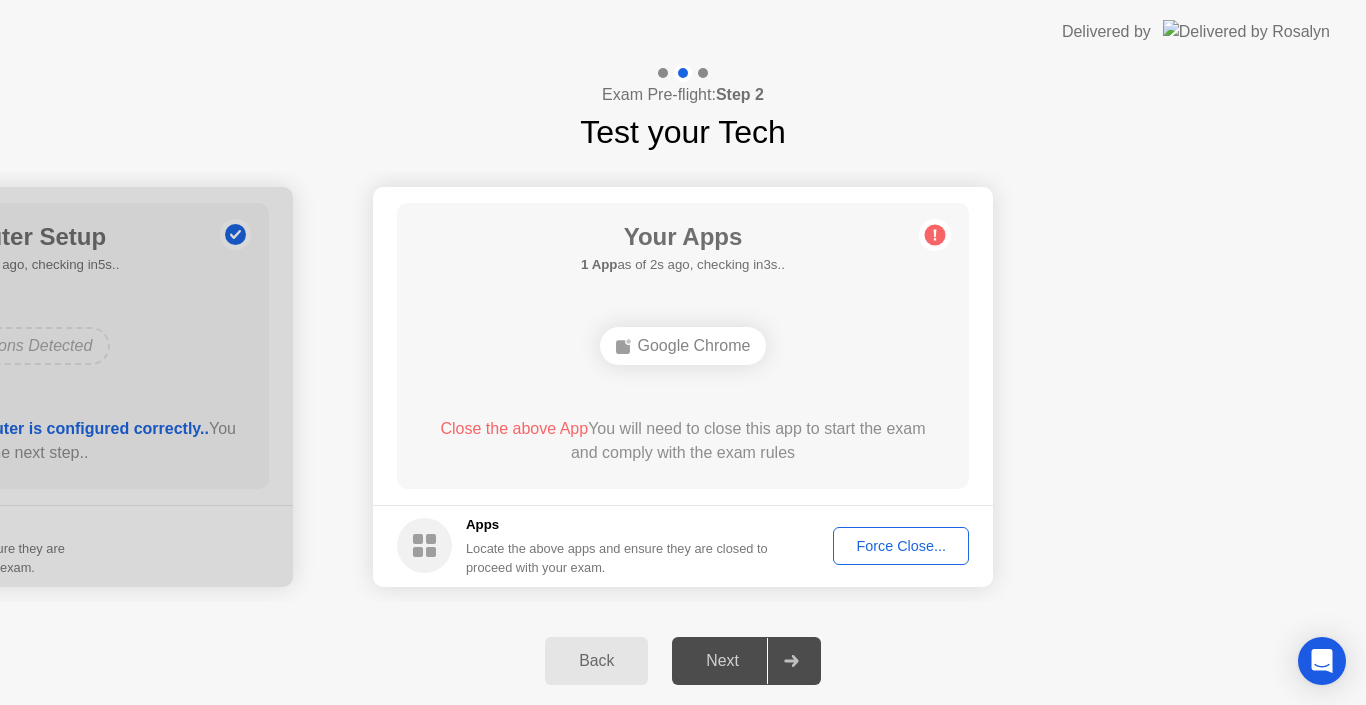 click on "Force Close..." 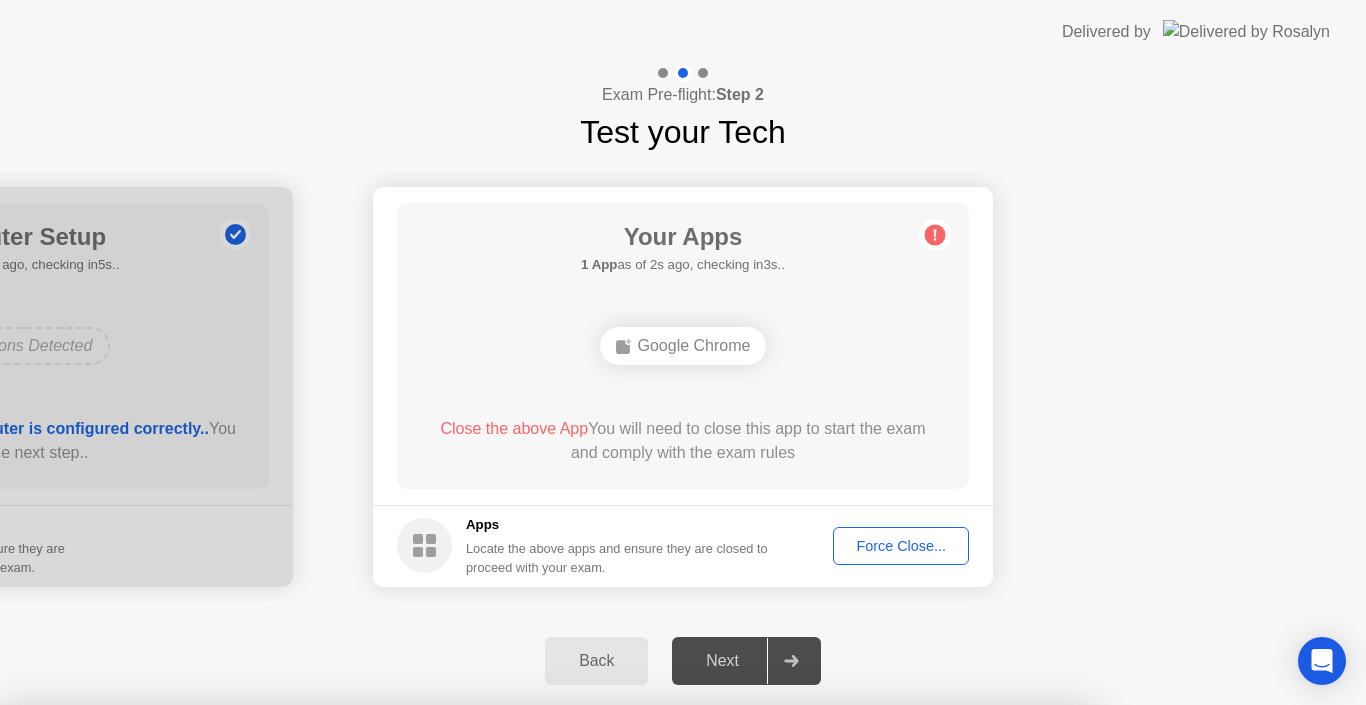 click on "Confirm" at bounding box center (613, 981) 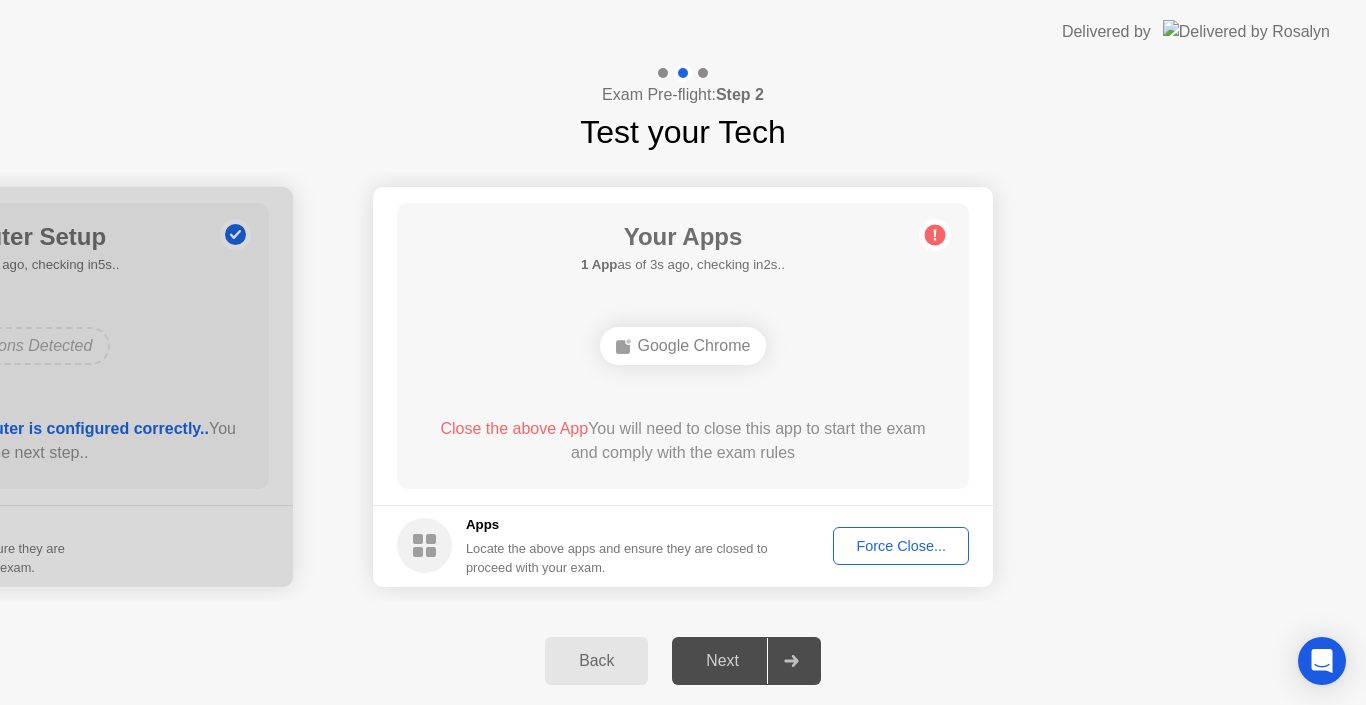 click on "Force Close..." 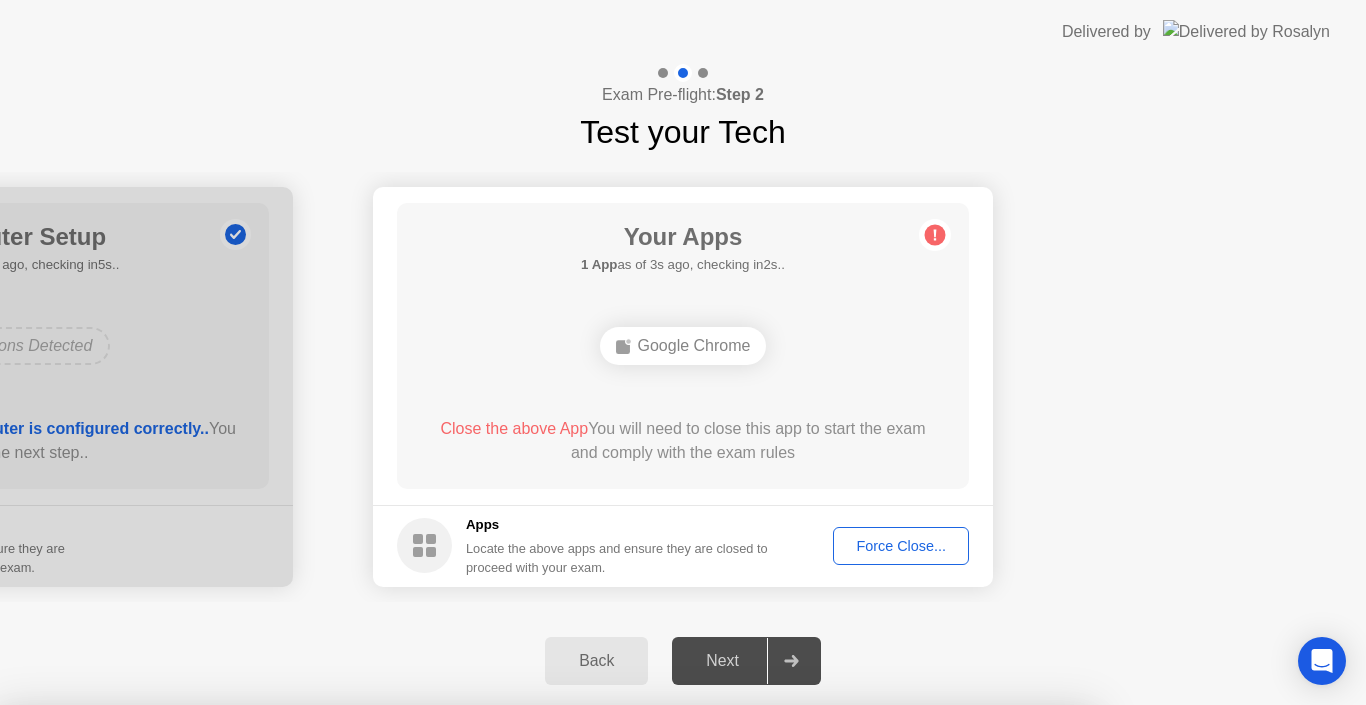 click on "Confirm" at bounding box center (613, 981) 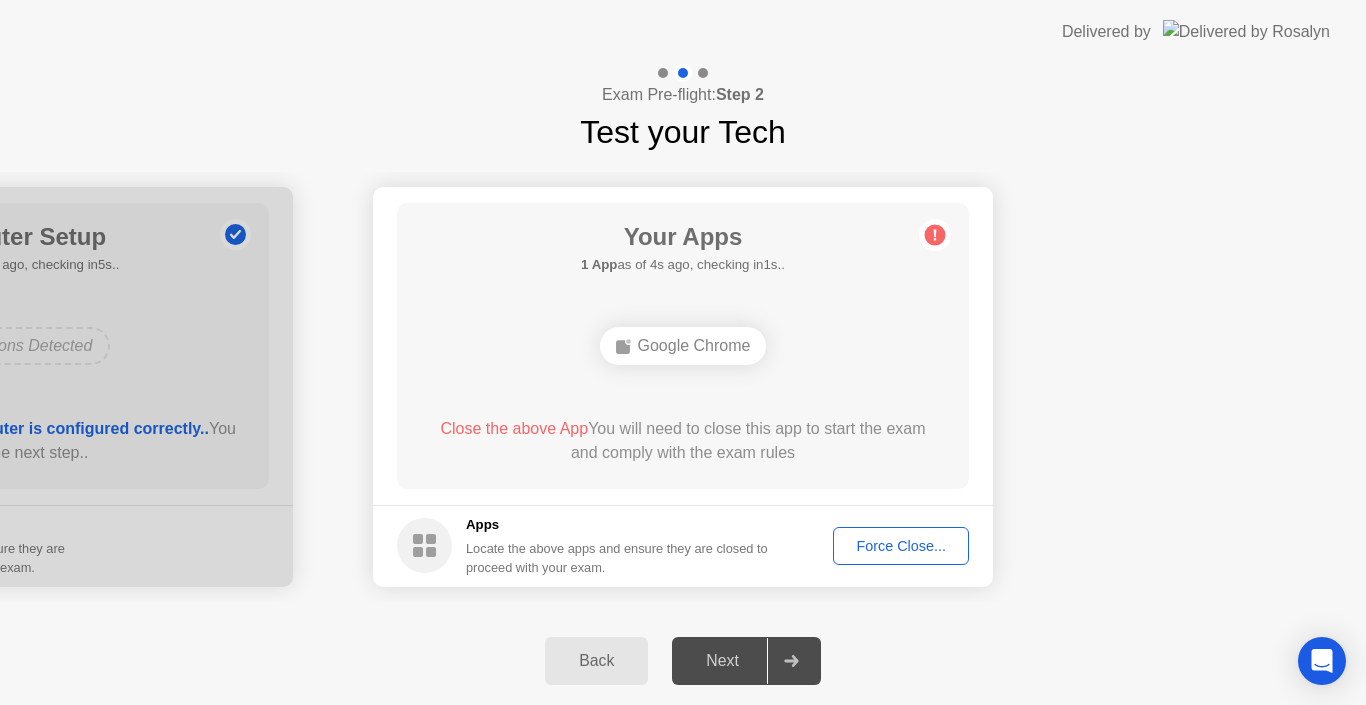 click on "Force Close..." 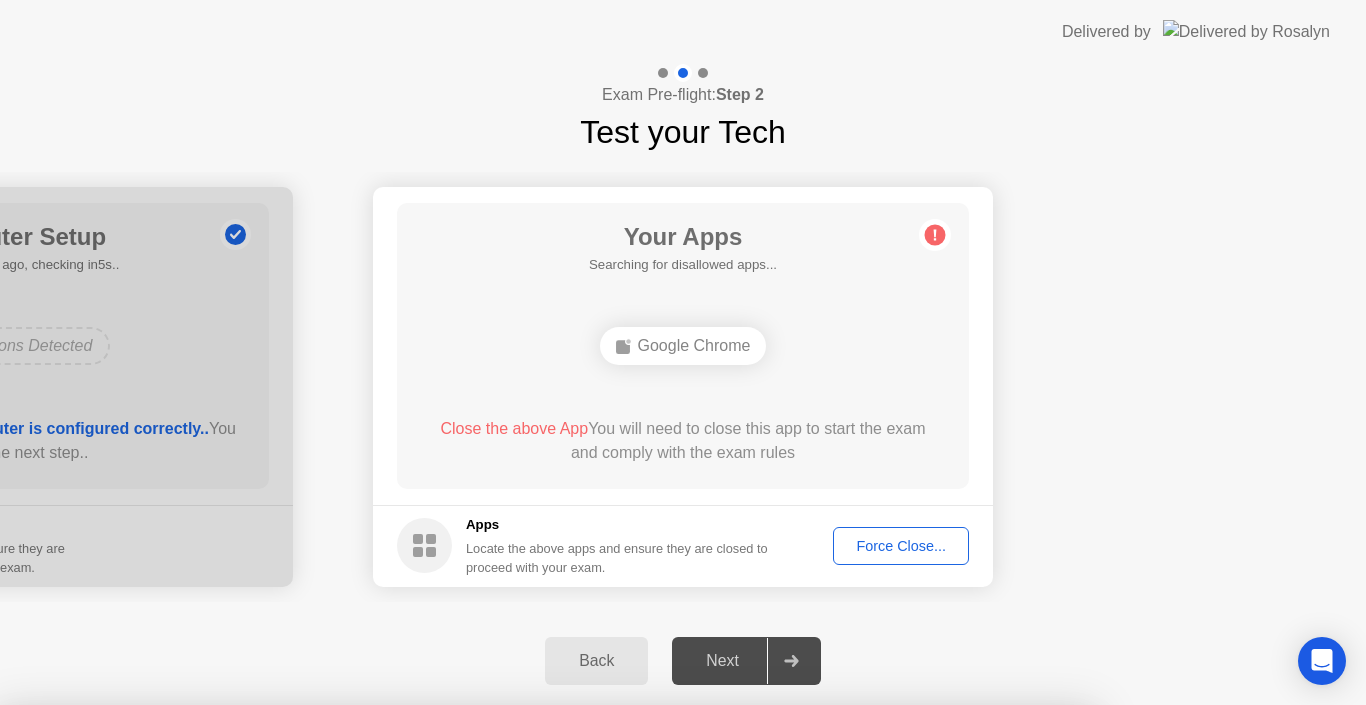 click on "Confirm" at bounding box center (613, 981) 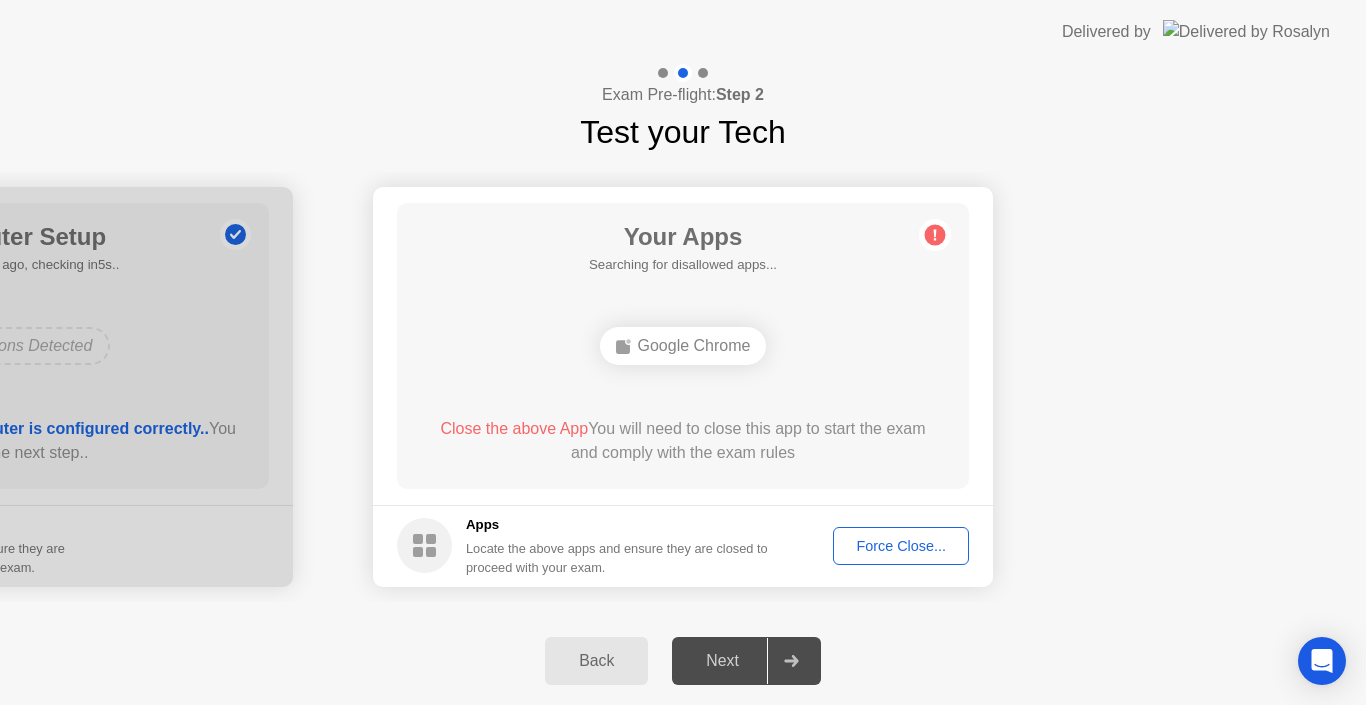 click on "Force Close..." 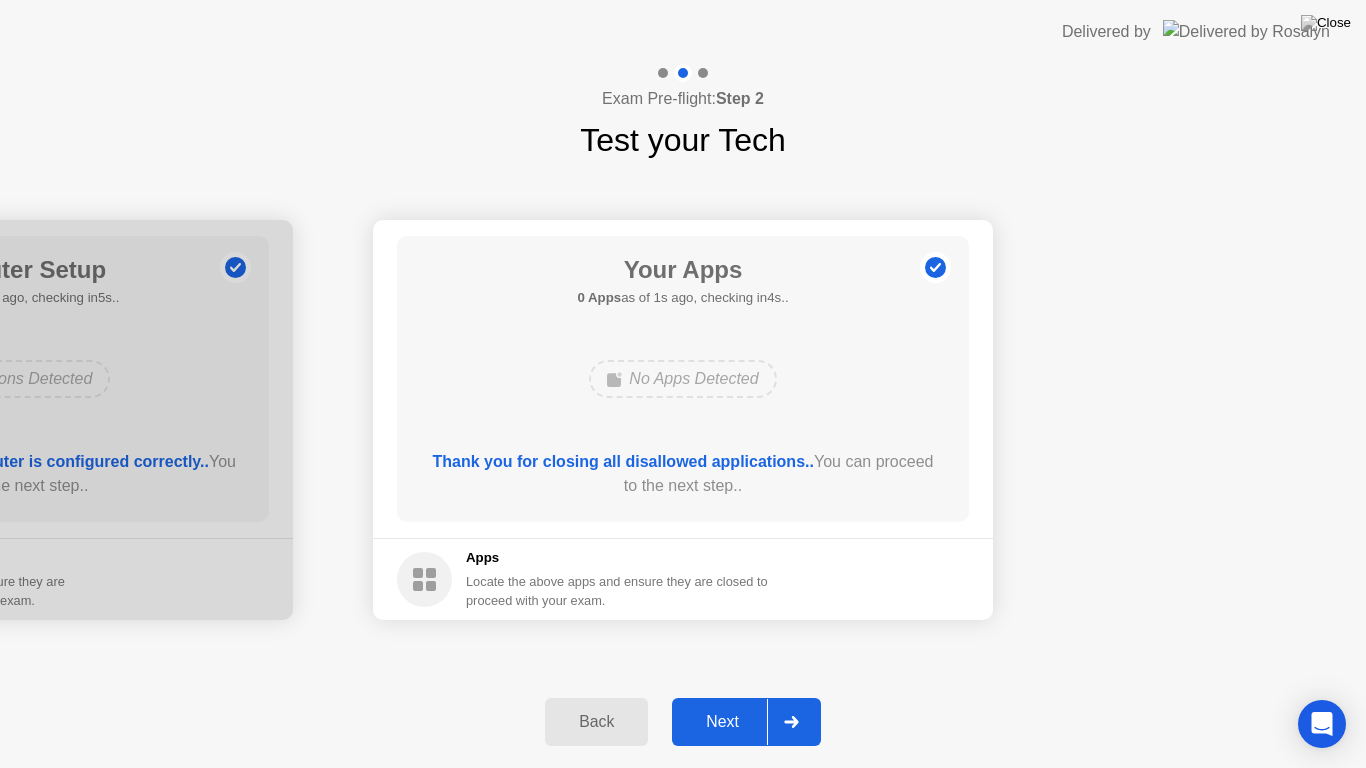 click on "Next" 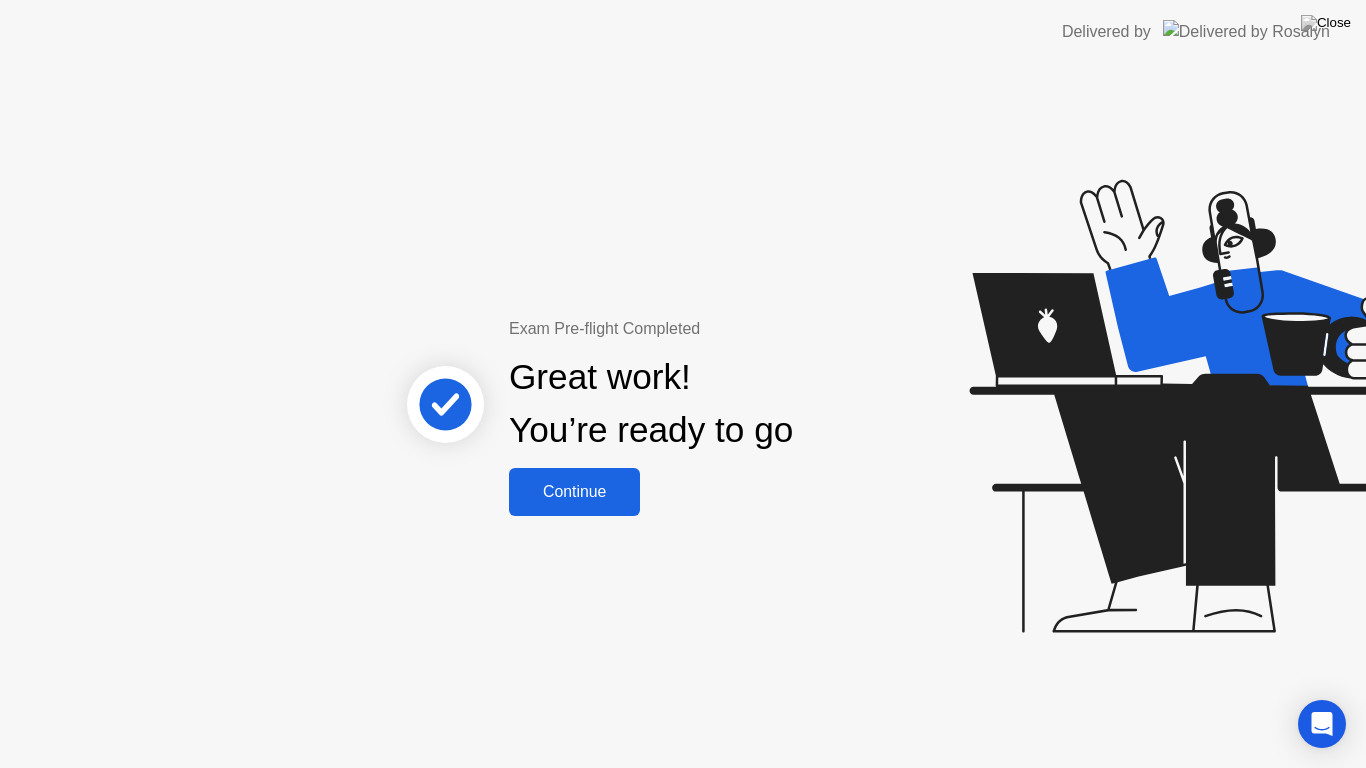 click on "Continue" 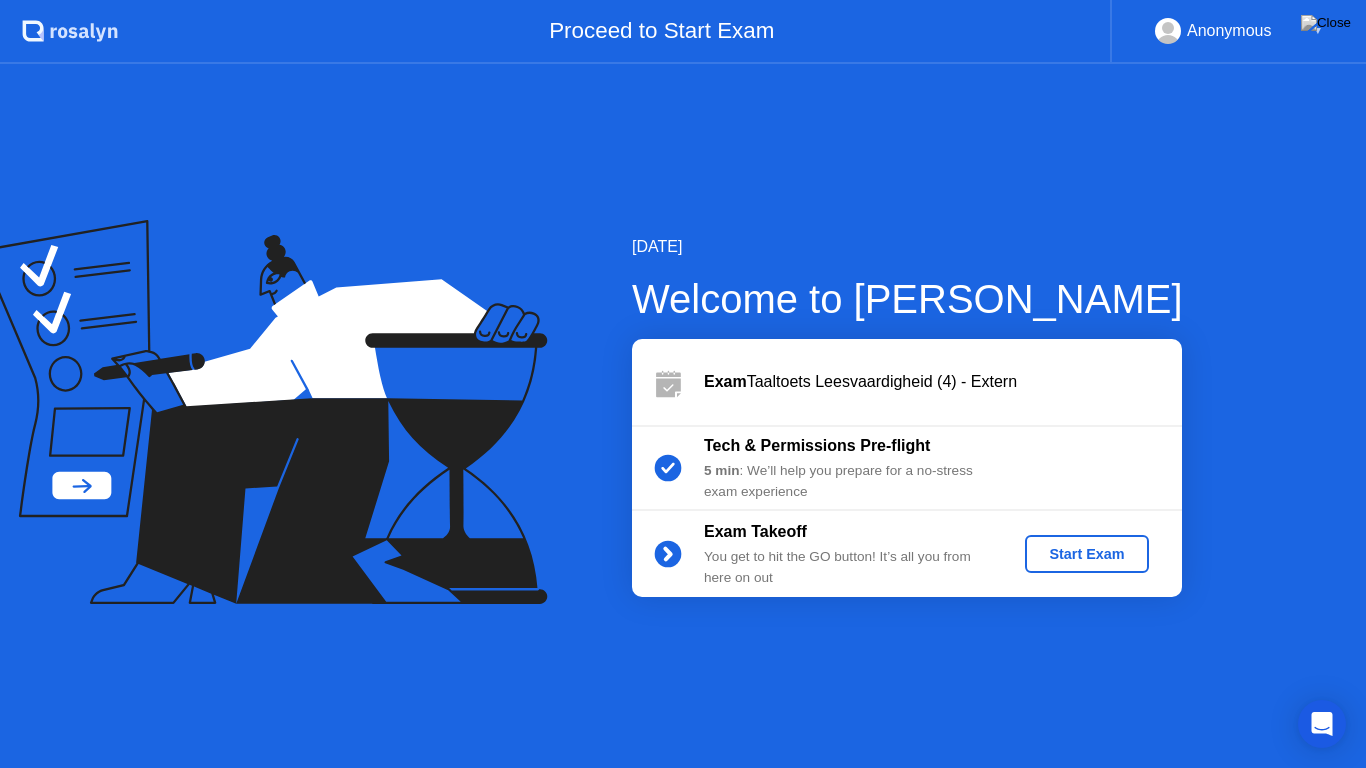 click on "Start Exam" 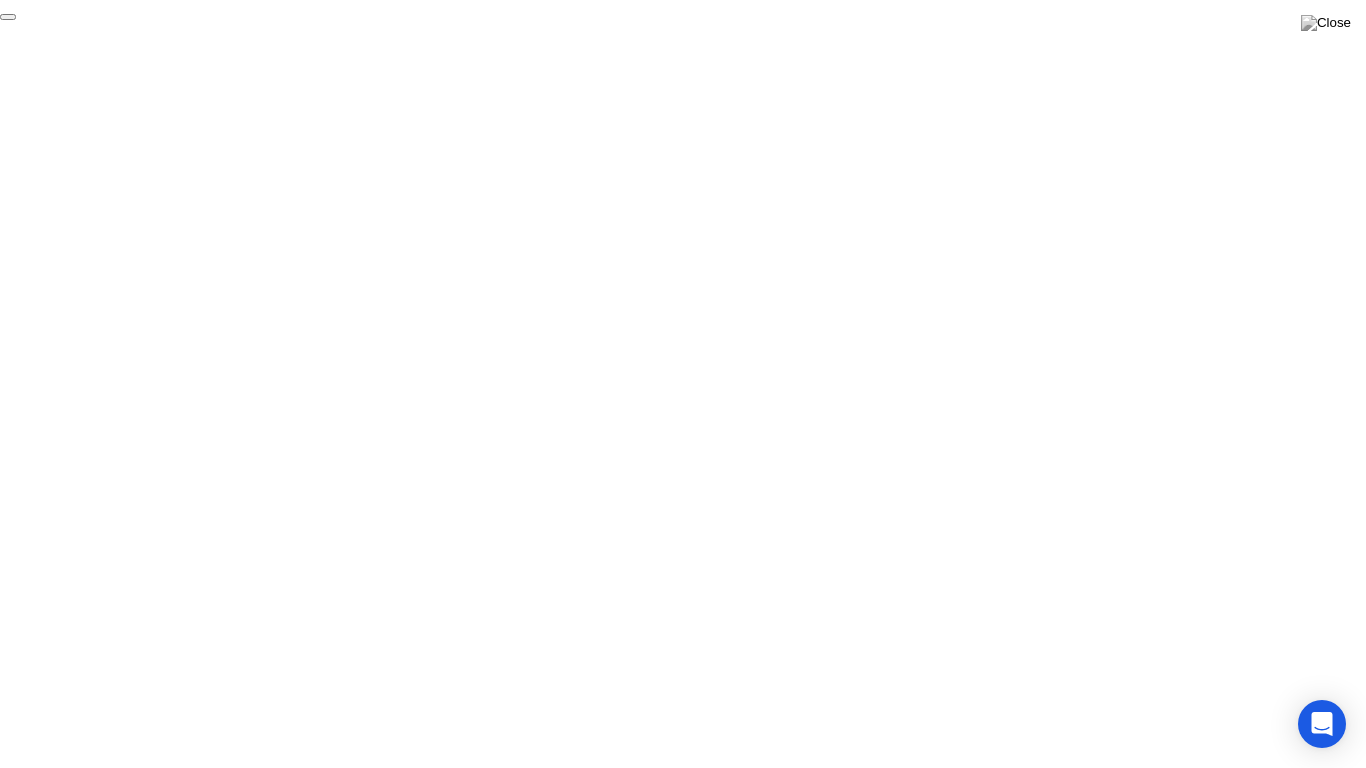 drag, startPoint x: 1244, startPoint y: 685, endPoint x: 1179, endPoint y: 737, distance: 83.240616 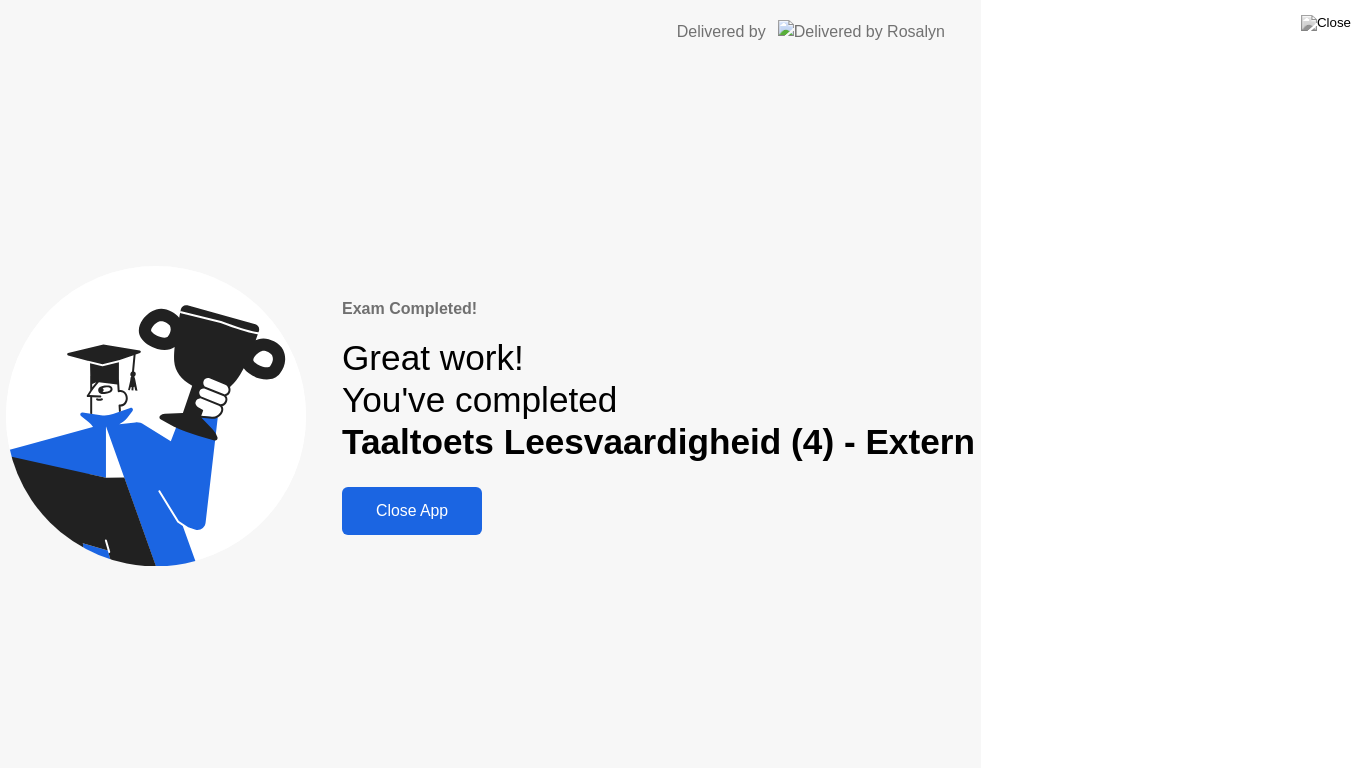 click on "Exam Completed!  Great work!   You've completed  Taaltoets Leesvaardigheid (4) - Extern Close App" 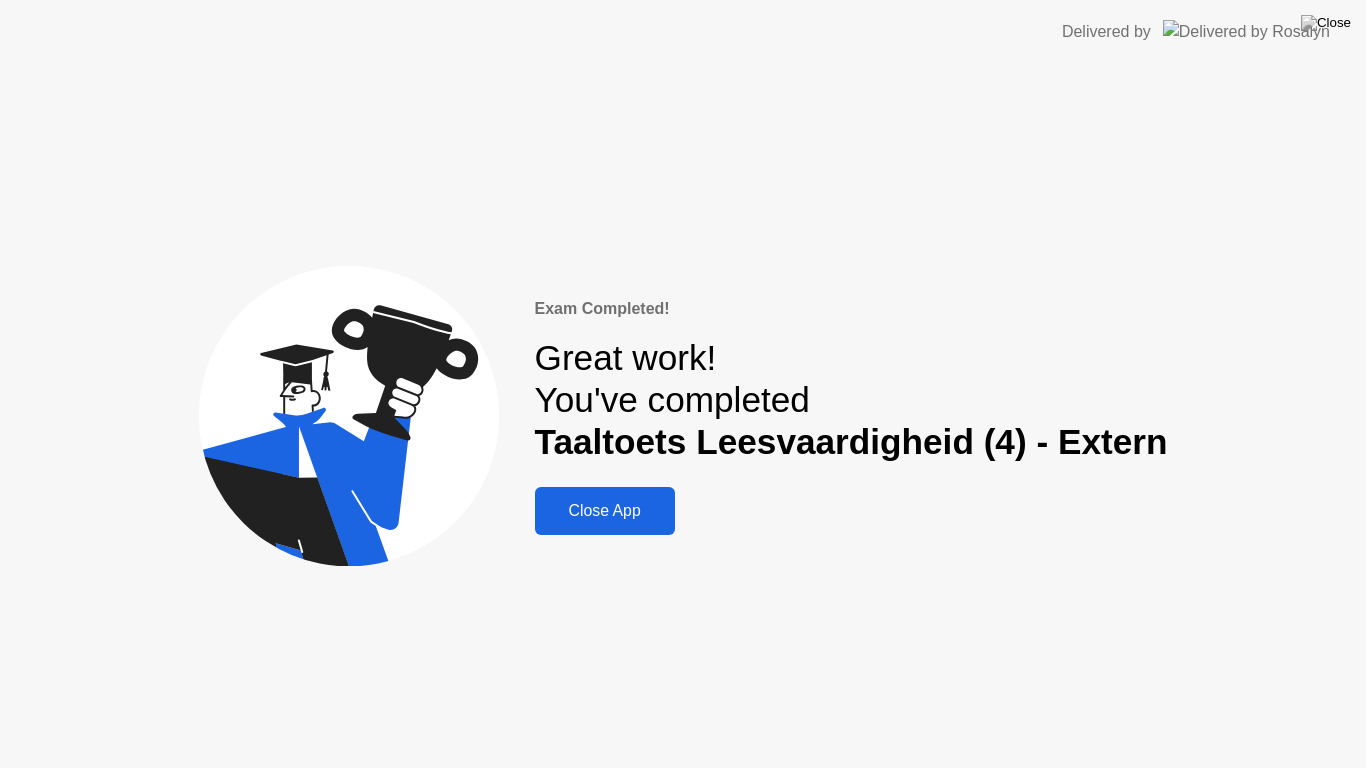 click on "Close App" 